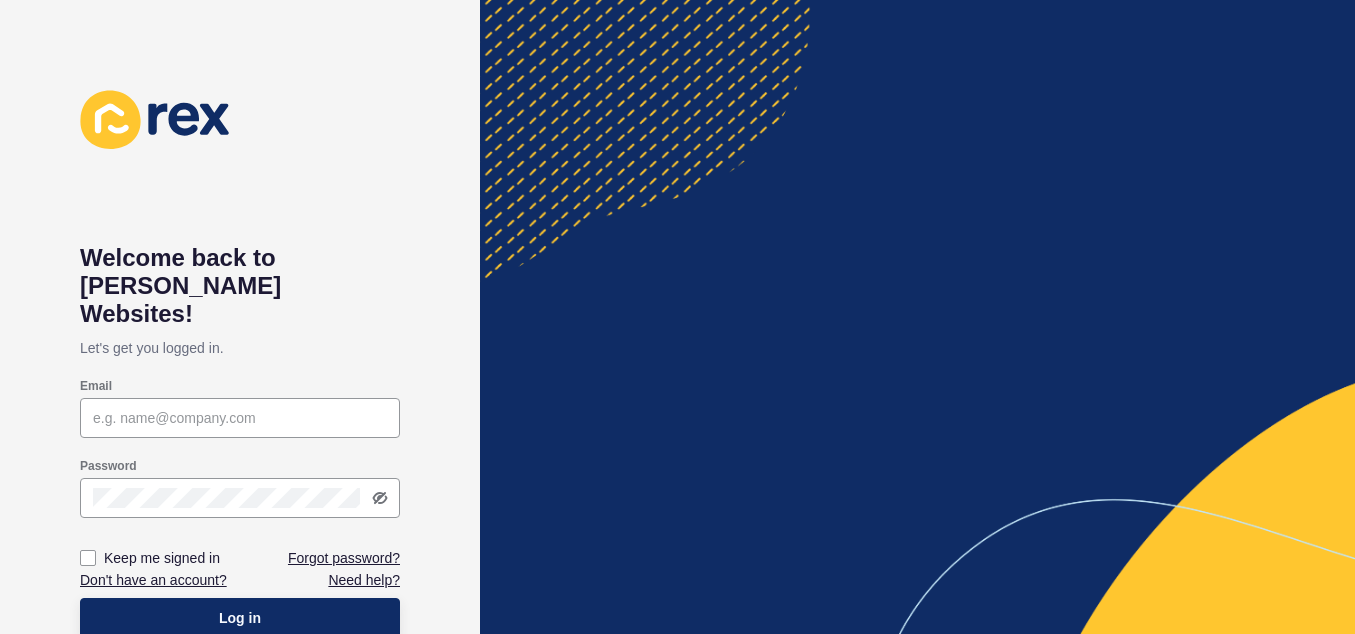 scroll, scrollTop: 0, scrollLeft: 0, axis: both 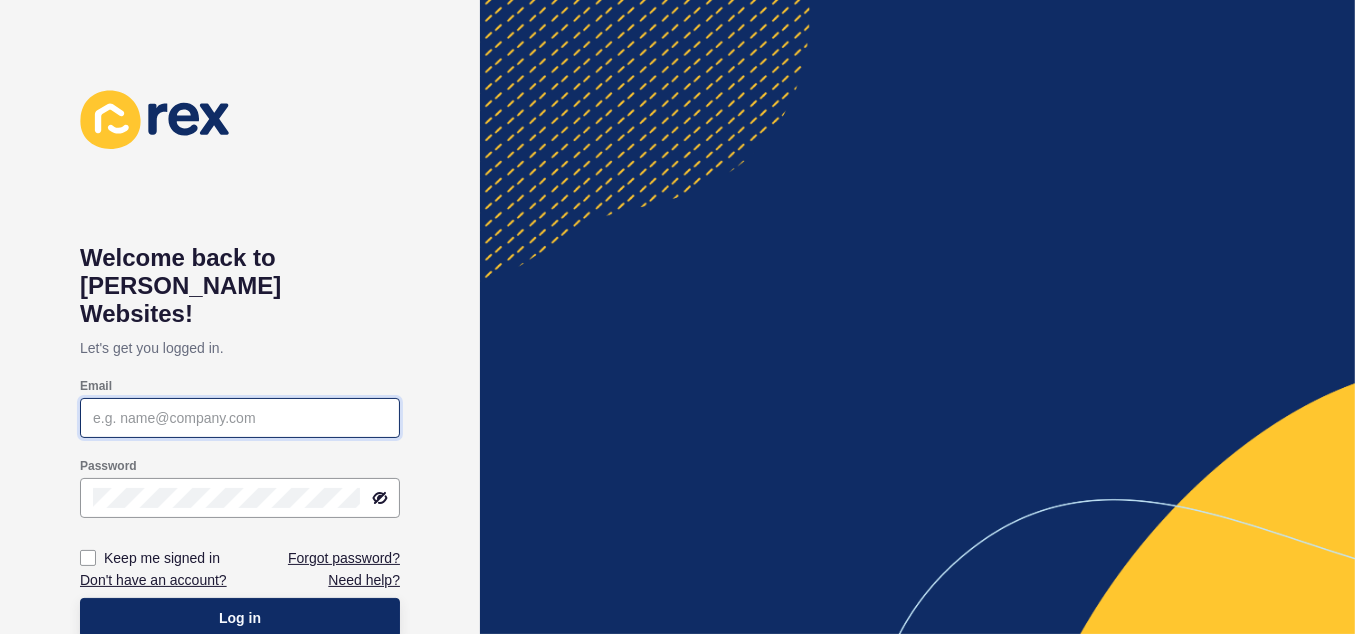 click on "Email" at bounding box center (240, 418) 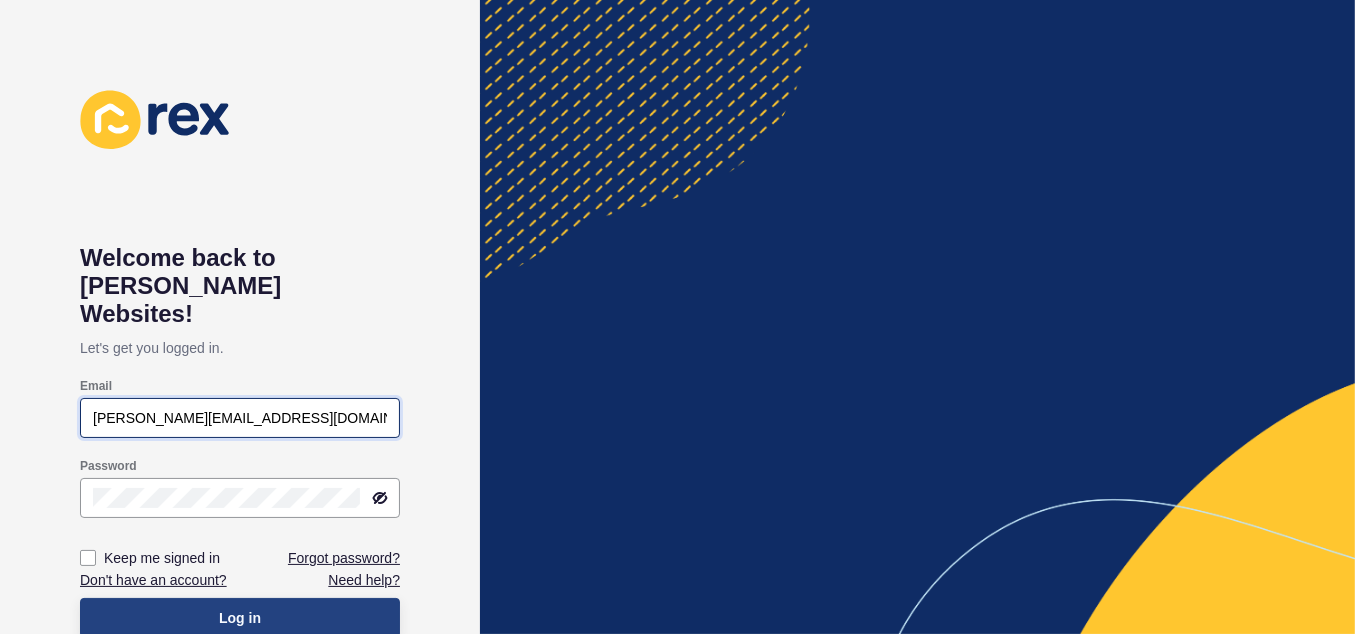 type on "[PERSON_NAME][EMAIL_ADDRESS][DOMAIN_NAME]" 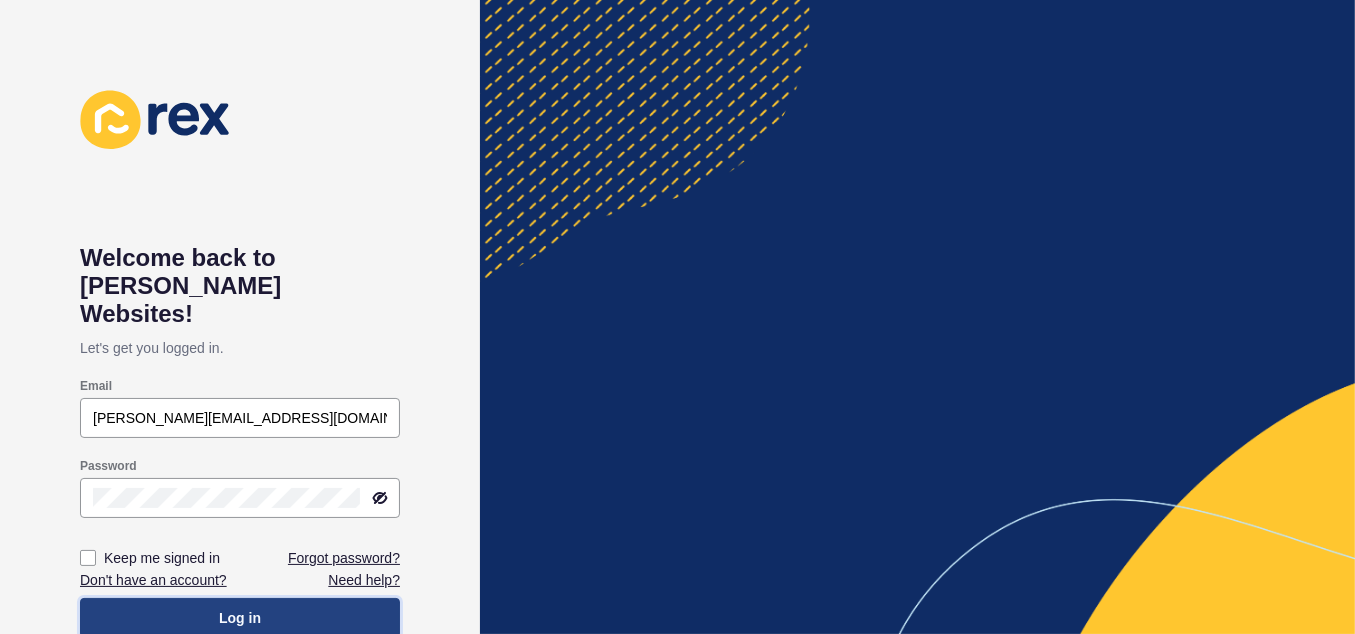 click on "Log in" at bounding box center [240, 618] 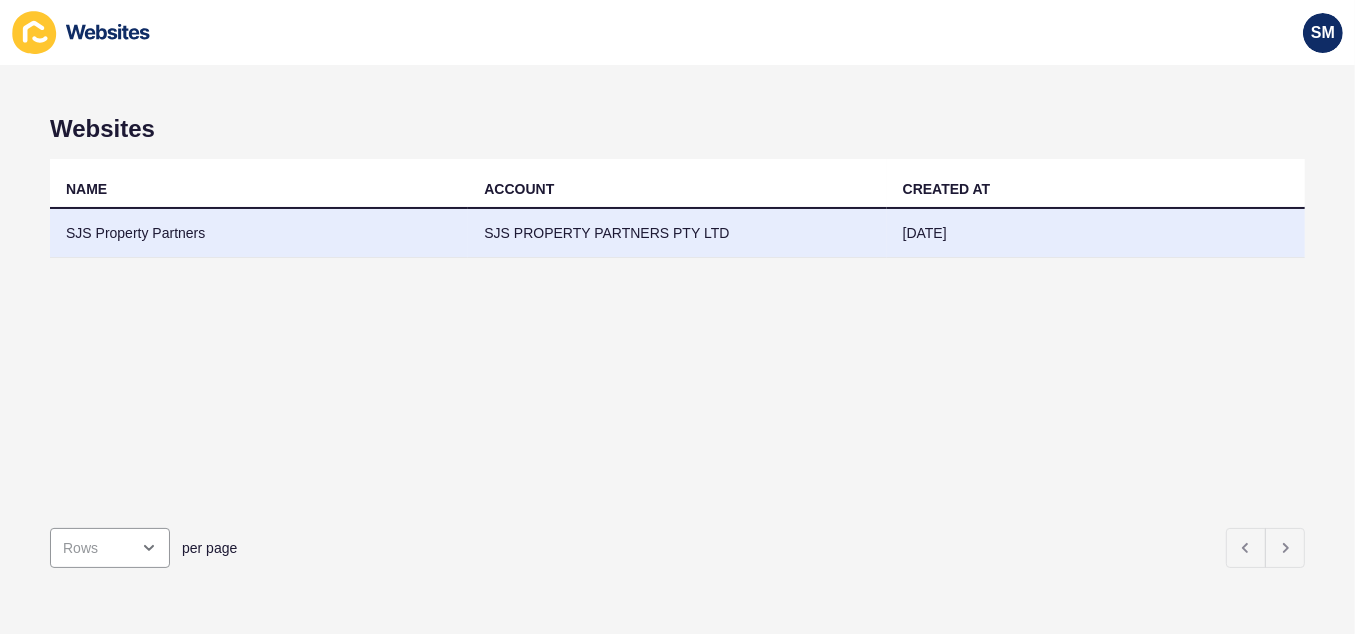 click on "SJS Property Partners" at bounding box center (259, 233) 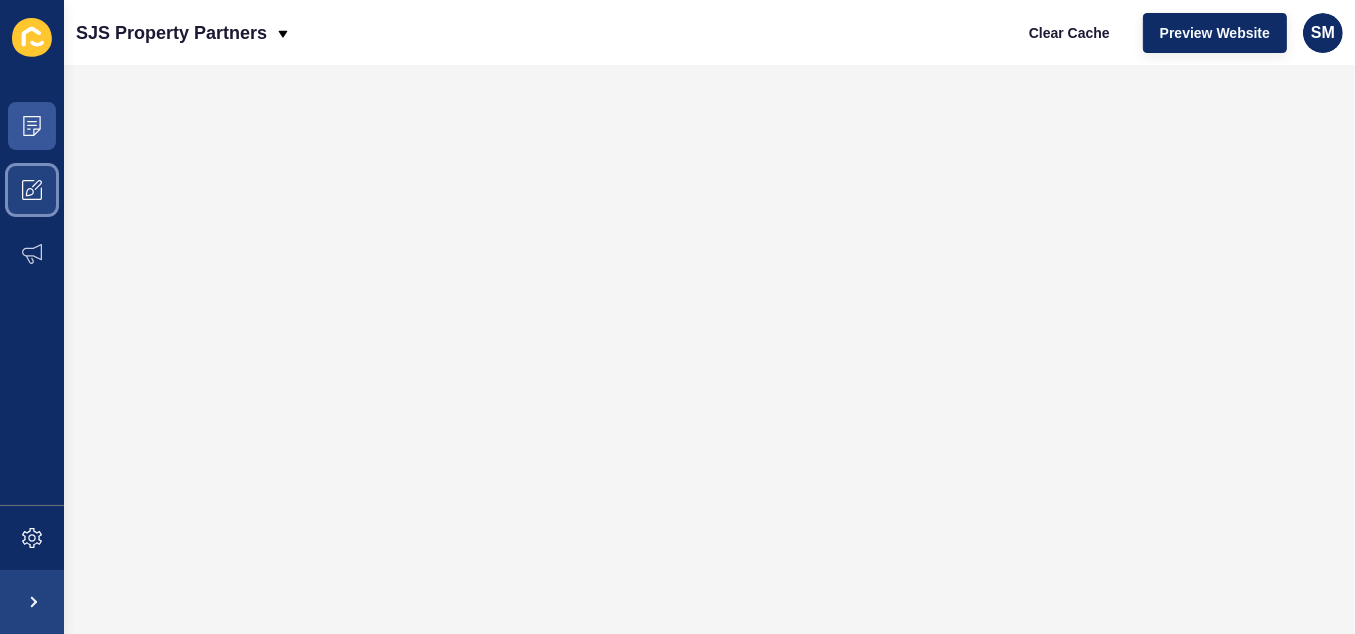 click 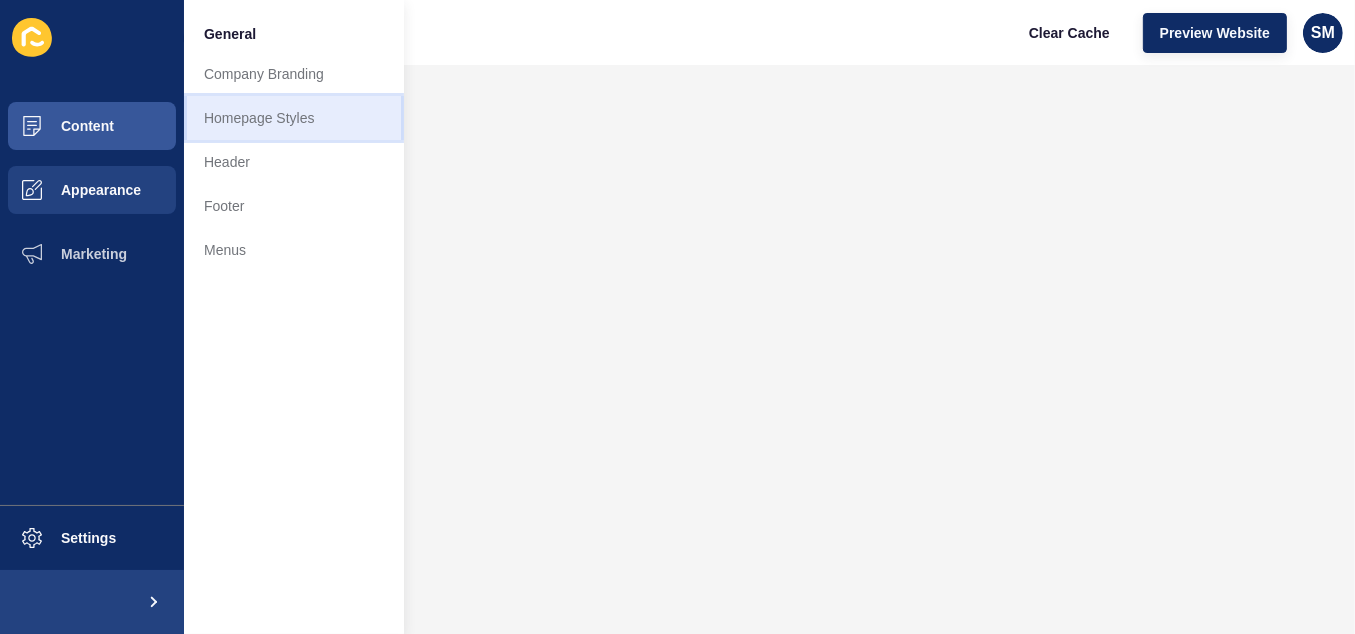 click on "Homepage Styles" at bounding box center [294, 118] 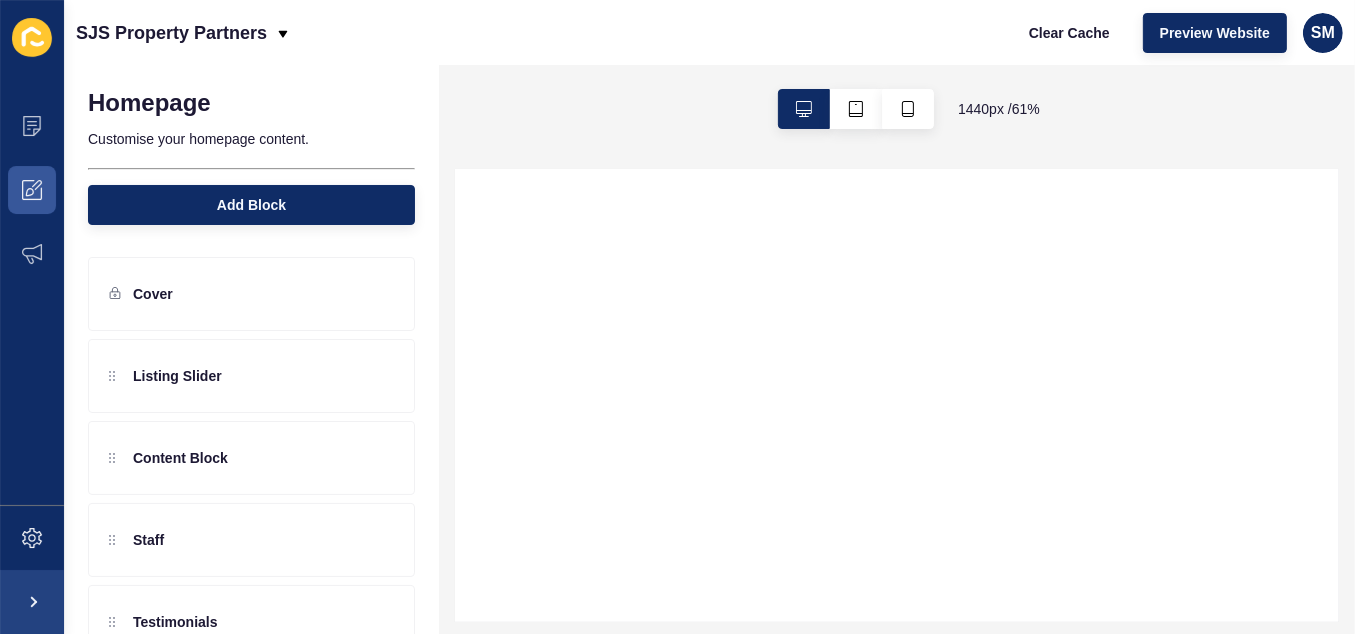 select 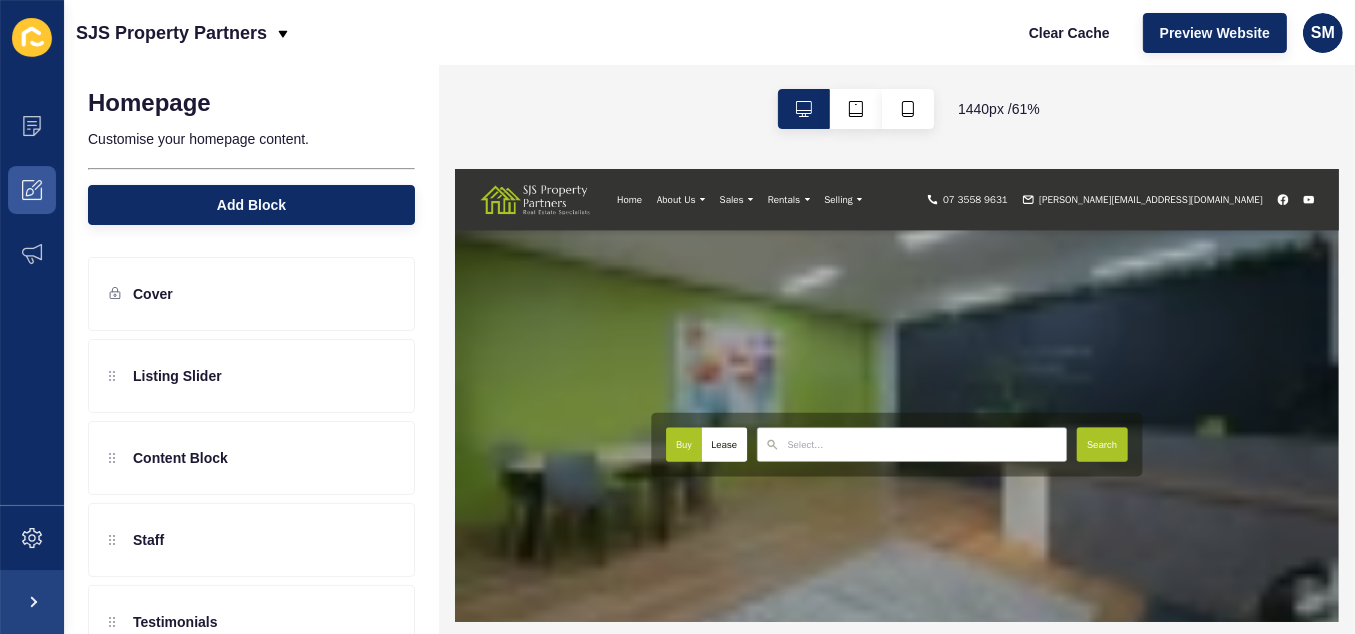 scroll, scrollTop: 0, scrollLeft: 0, axis: both 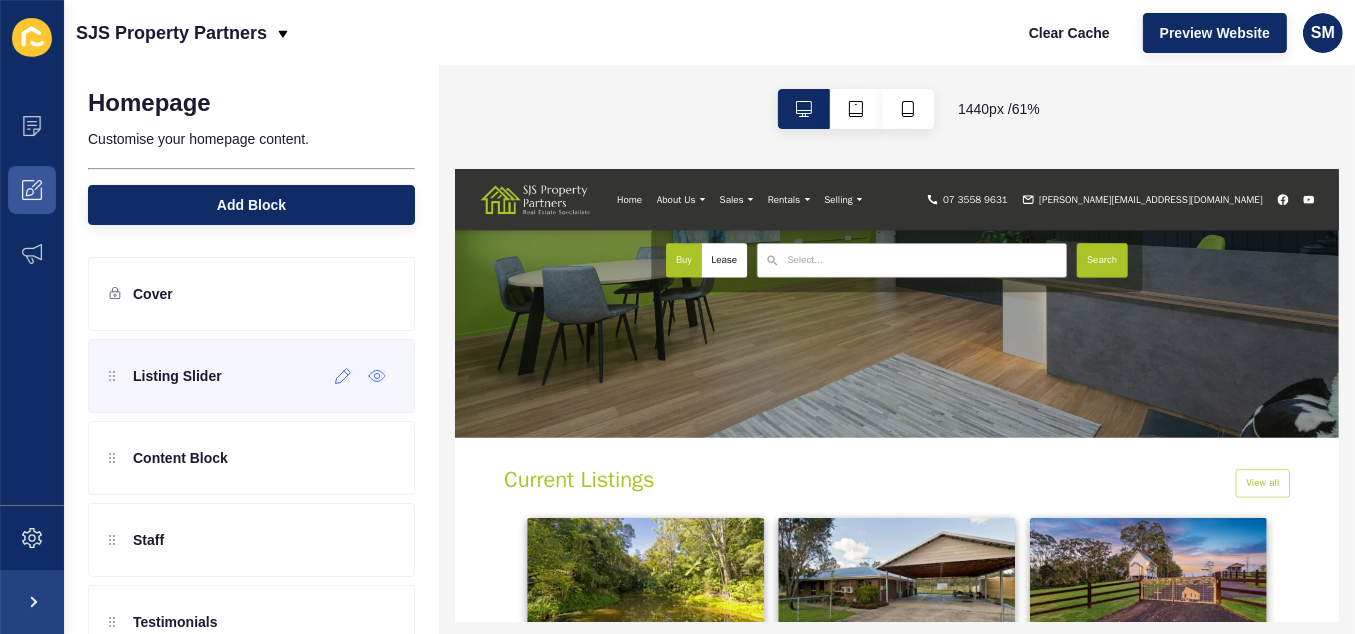 click on "Listing Slider" at bounding box center (177, 376) 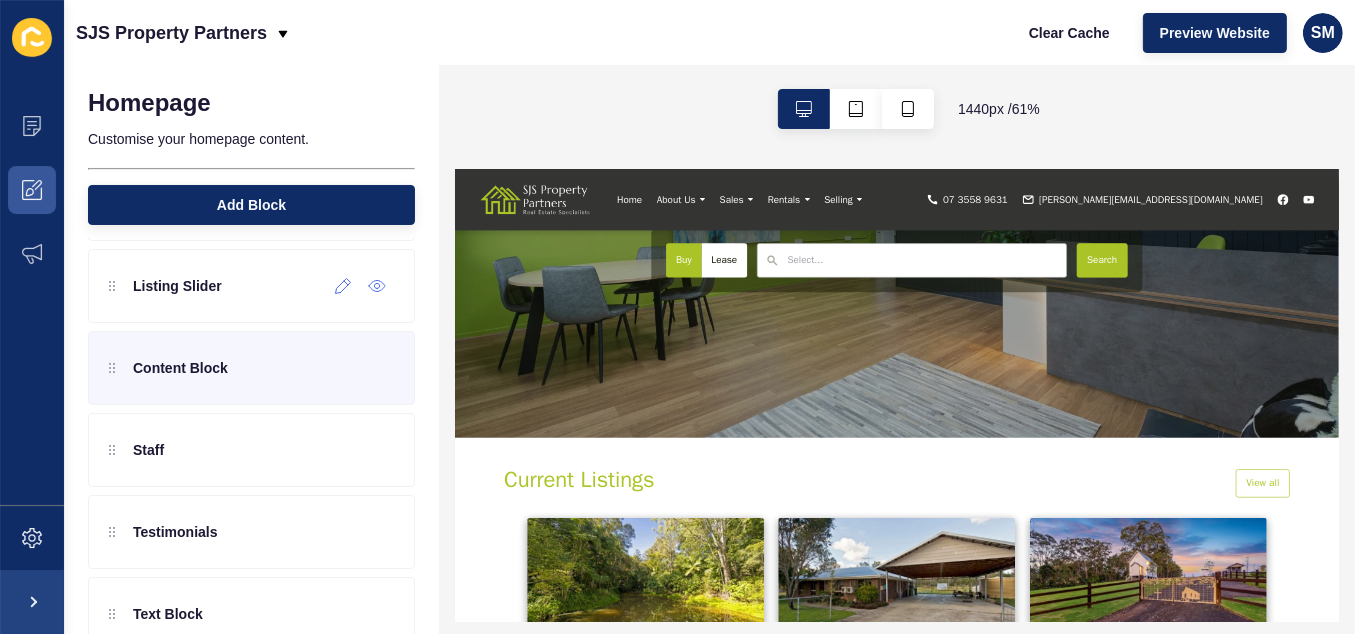 scroll, scrollTop: 100, scrollLeft: 0, axis: vertical 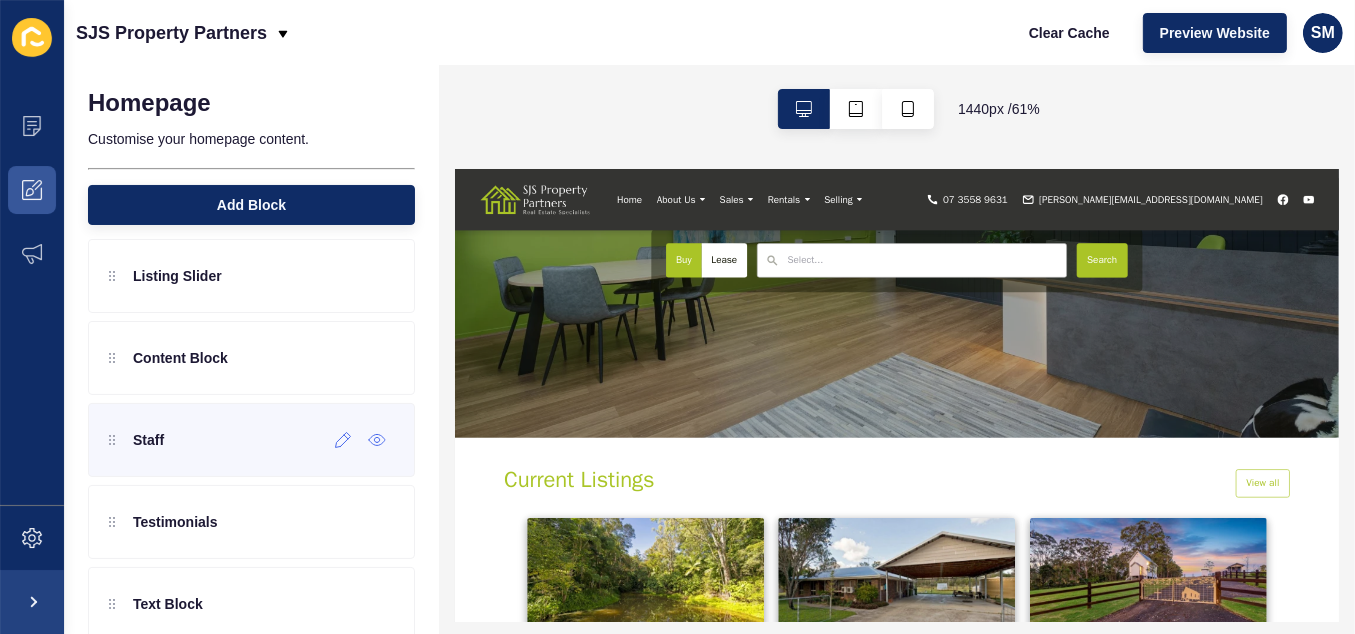 click on "Staff" at bounding box center [148, 440] 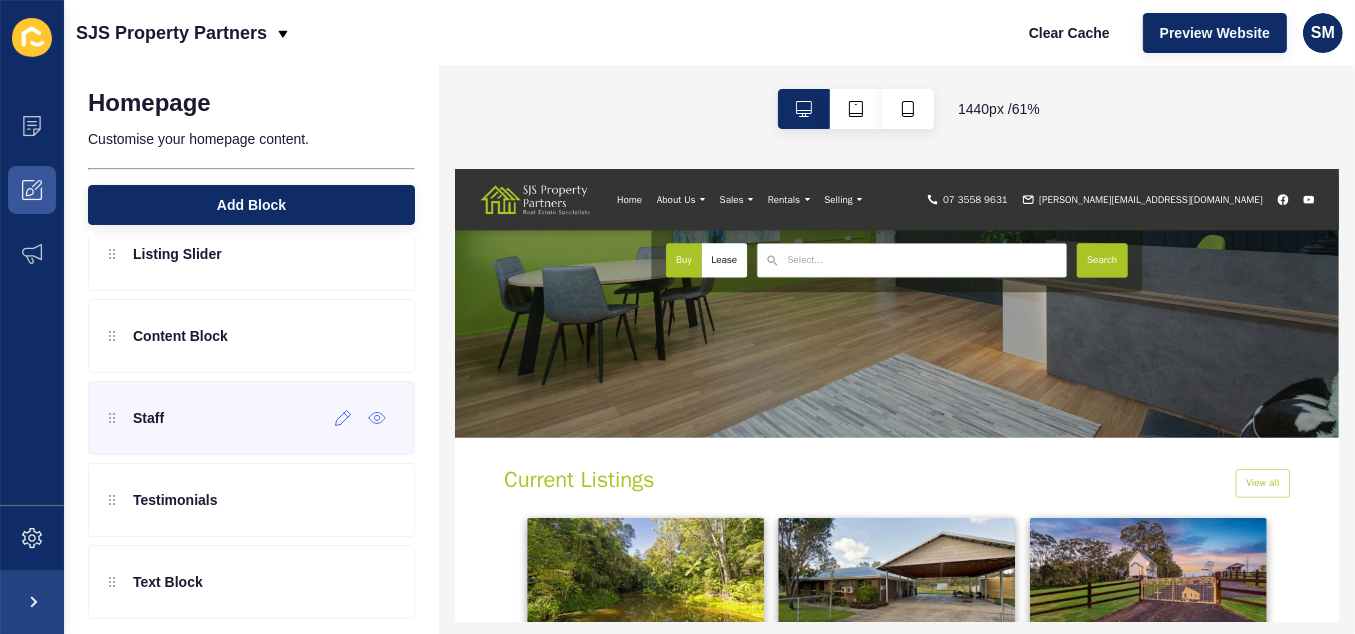 scroll, scrollTop: 134, scrollLeft: 0, axis: vertical 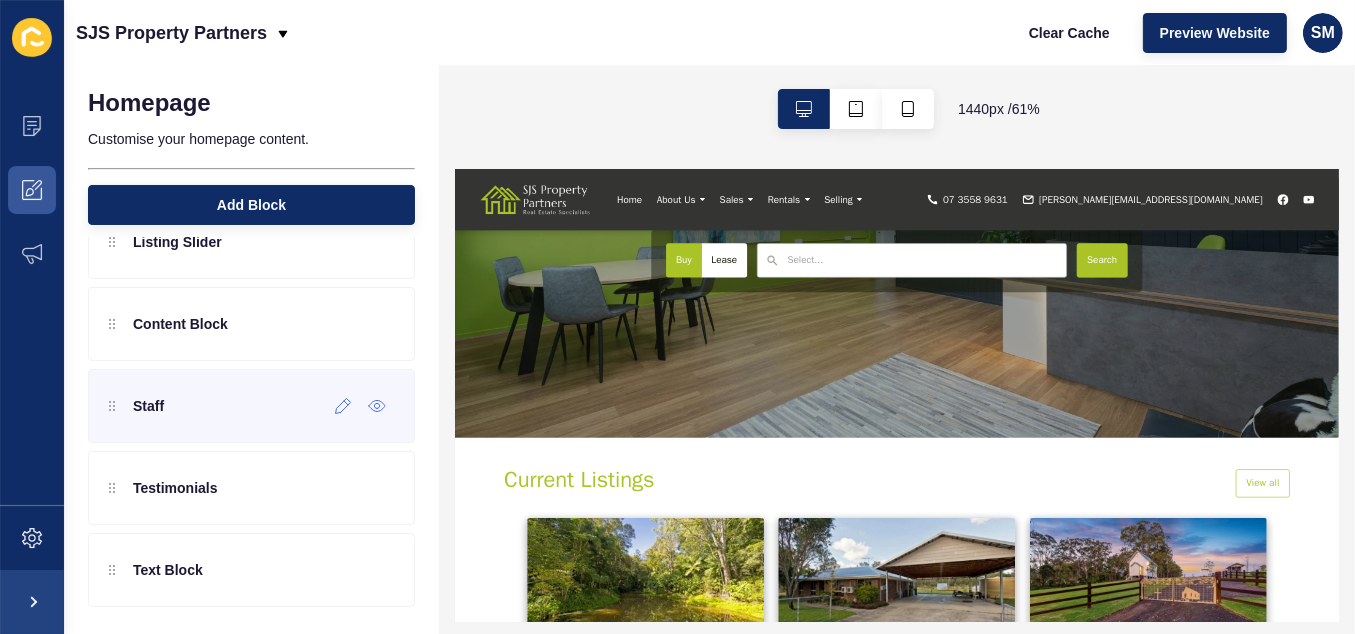 click on "Staff" at bounding box center [148, 406] 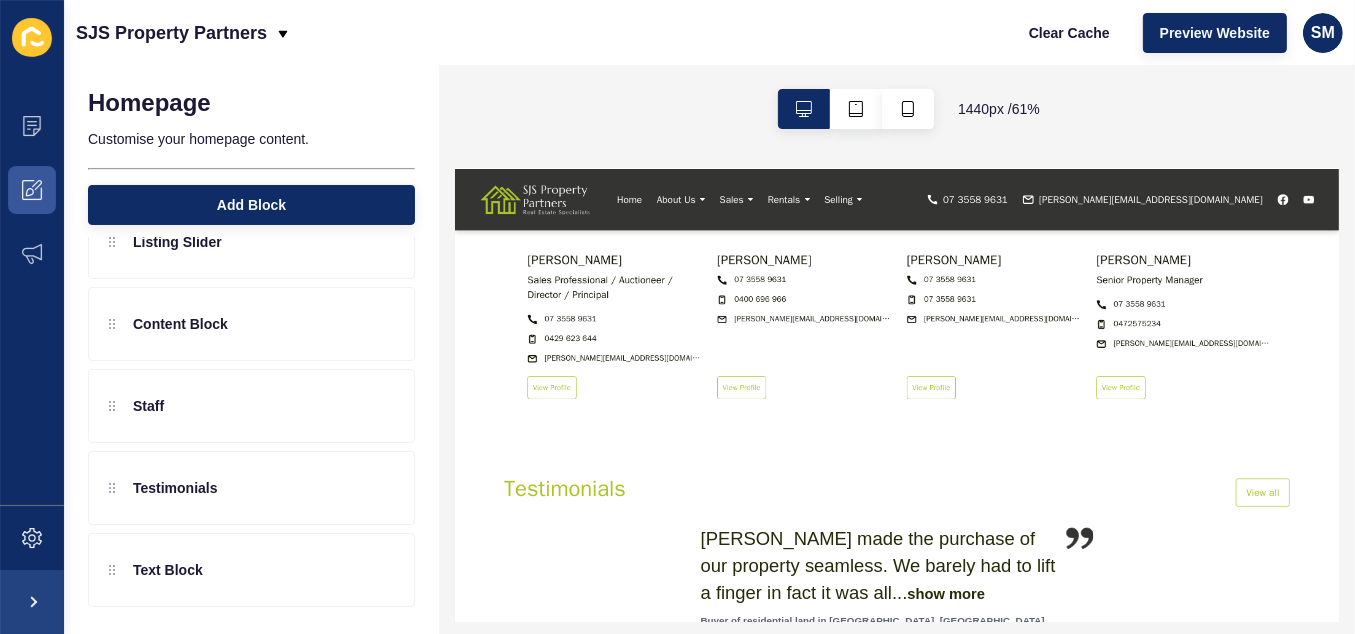scroll, scrollTop: 2200, scrollLeft: 0, axis: vertical 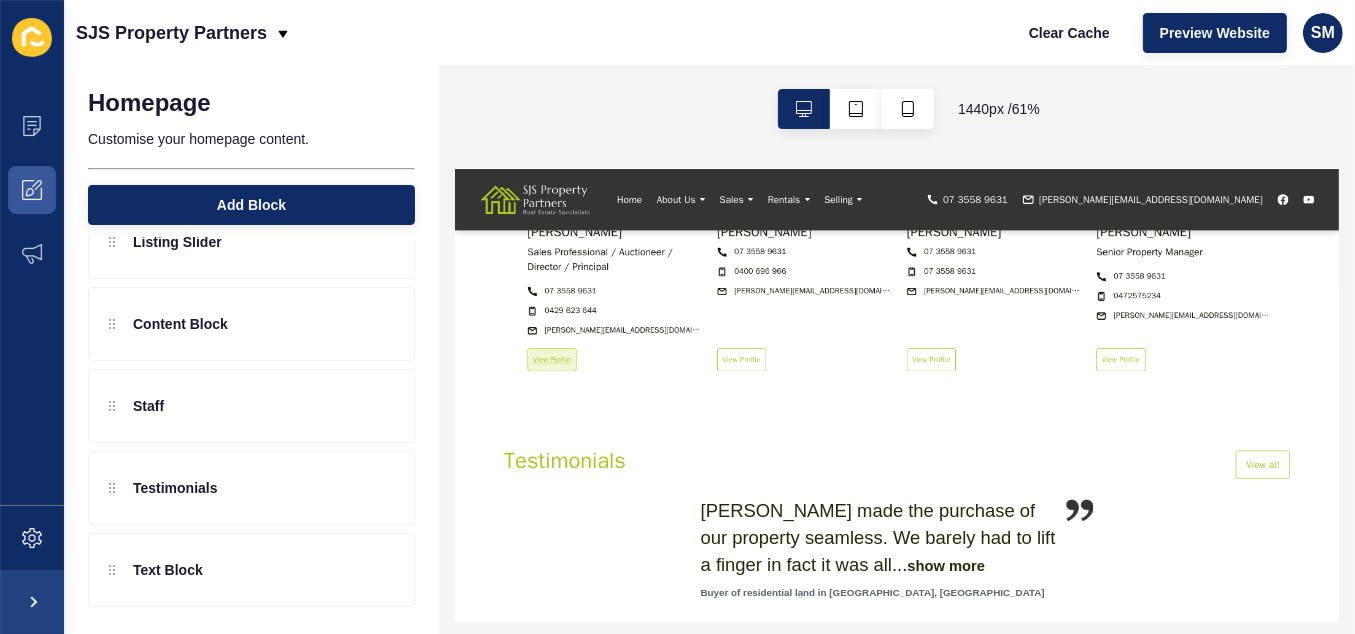 click on "View Profile" at bounding box center (612, 478) 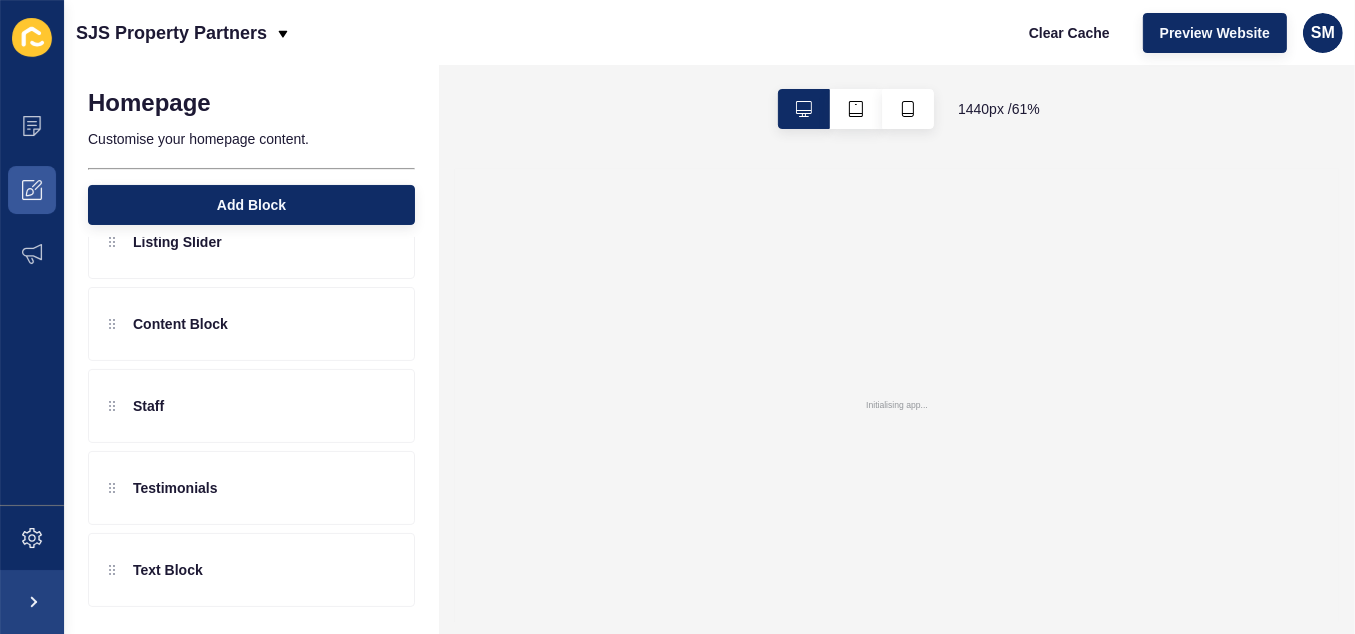 scroll, scrollTop: 0, scrollLeft: 0, axis: both 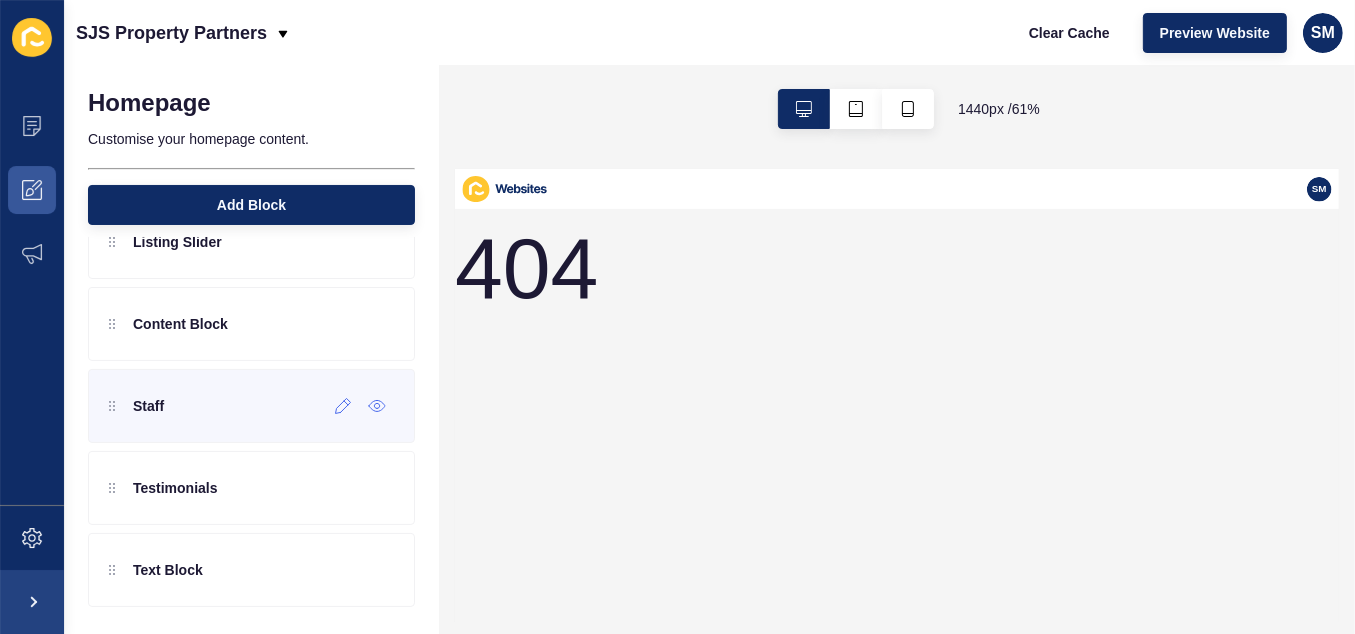 click on "Staff" at bounding box center [136, 406] 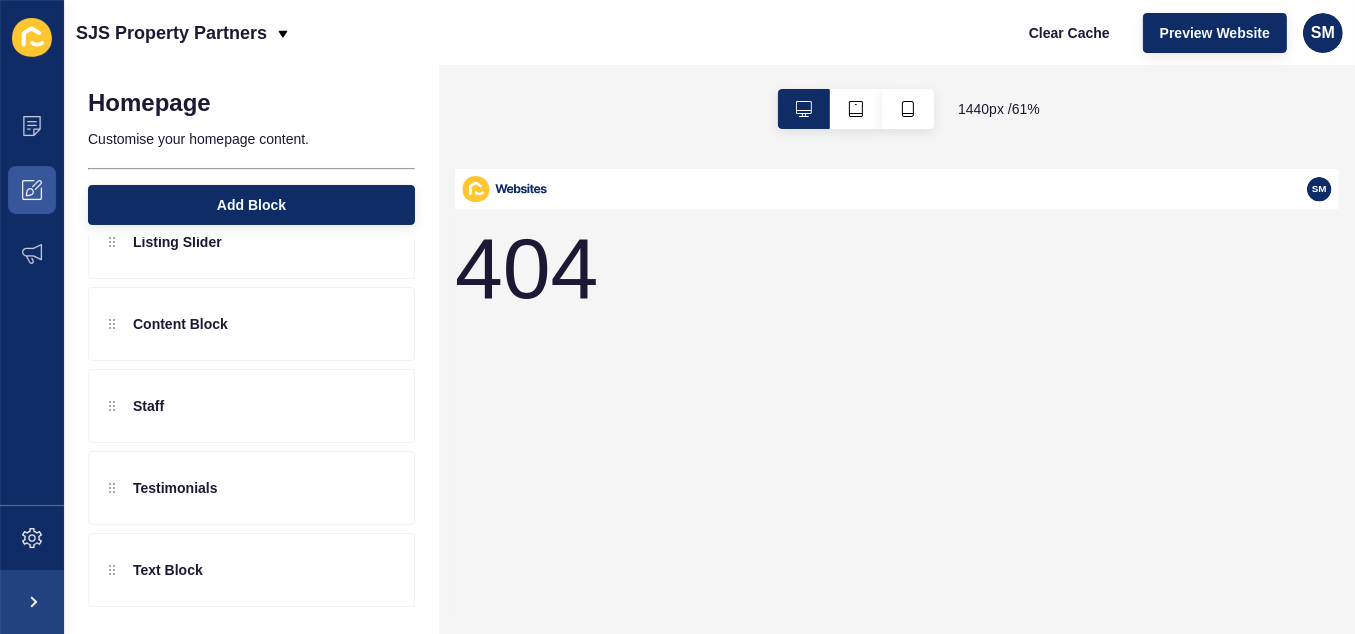 click on "404" at bounding box center [1174, 569] 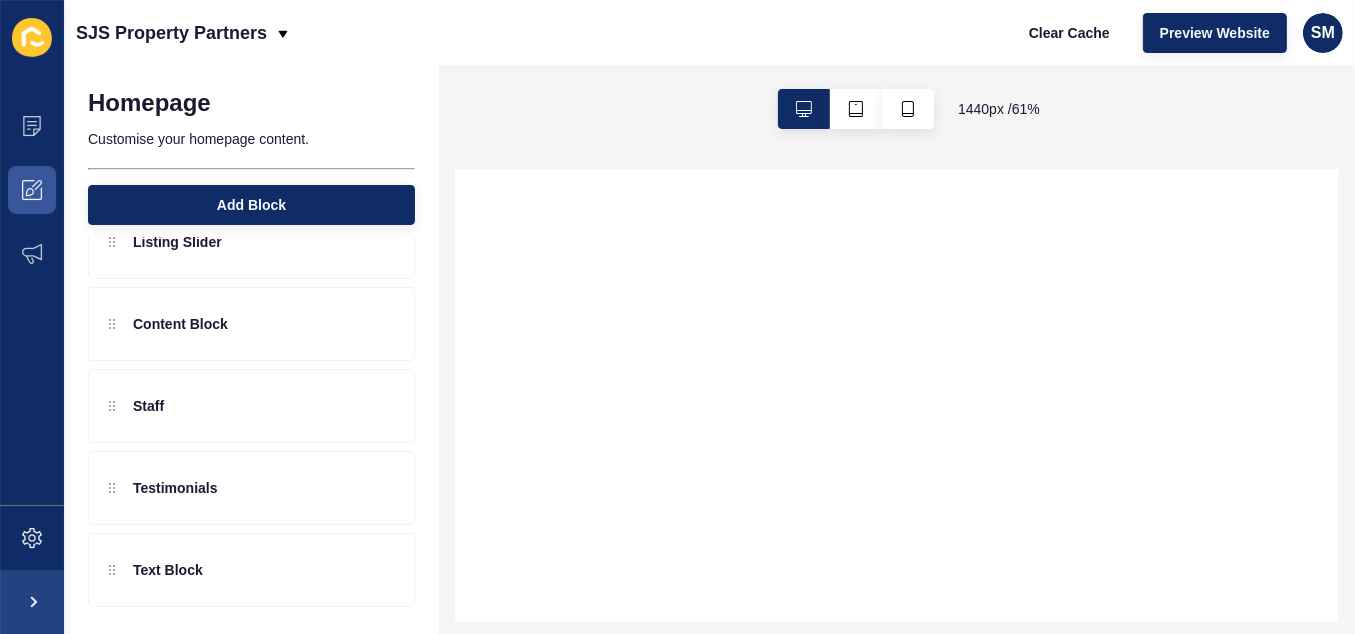 select 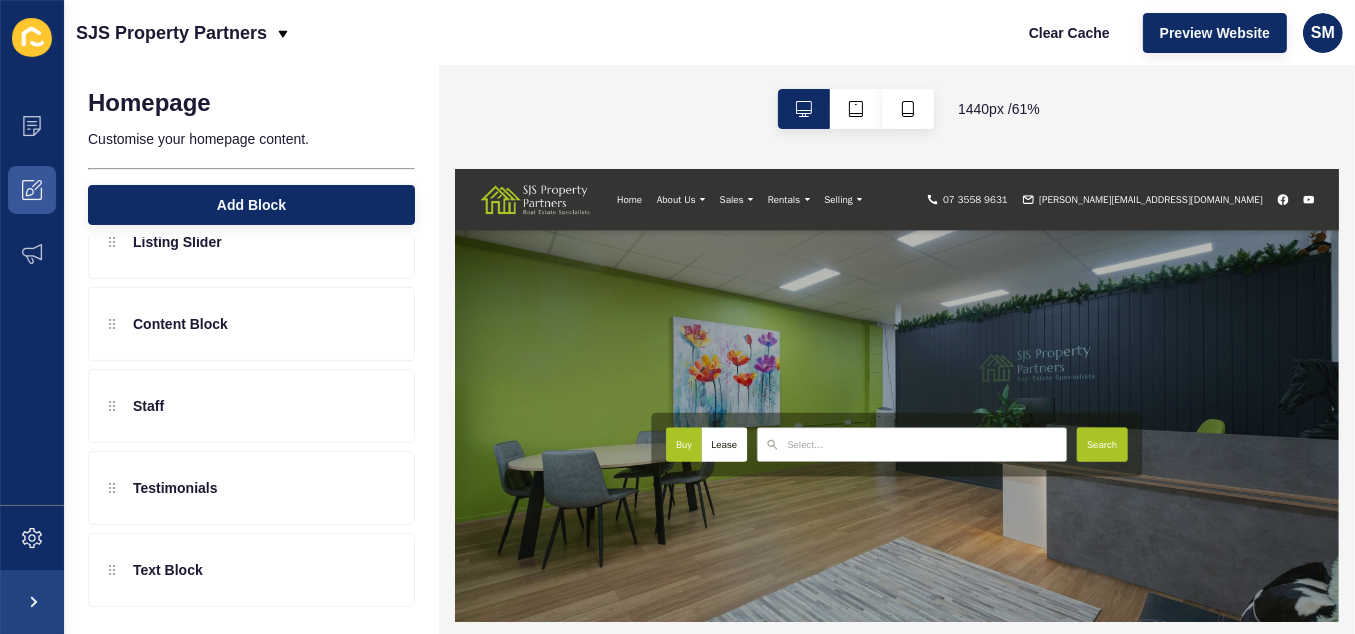 scroll, scrollTop: 2200, scrollLeft: 0, axis: vertical 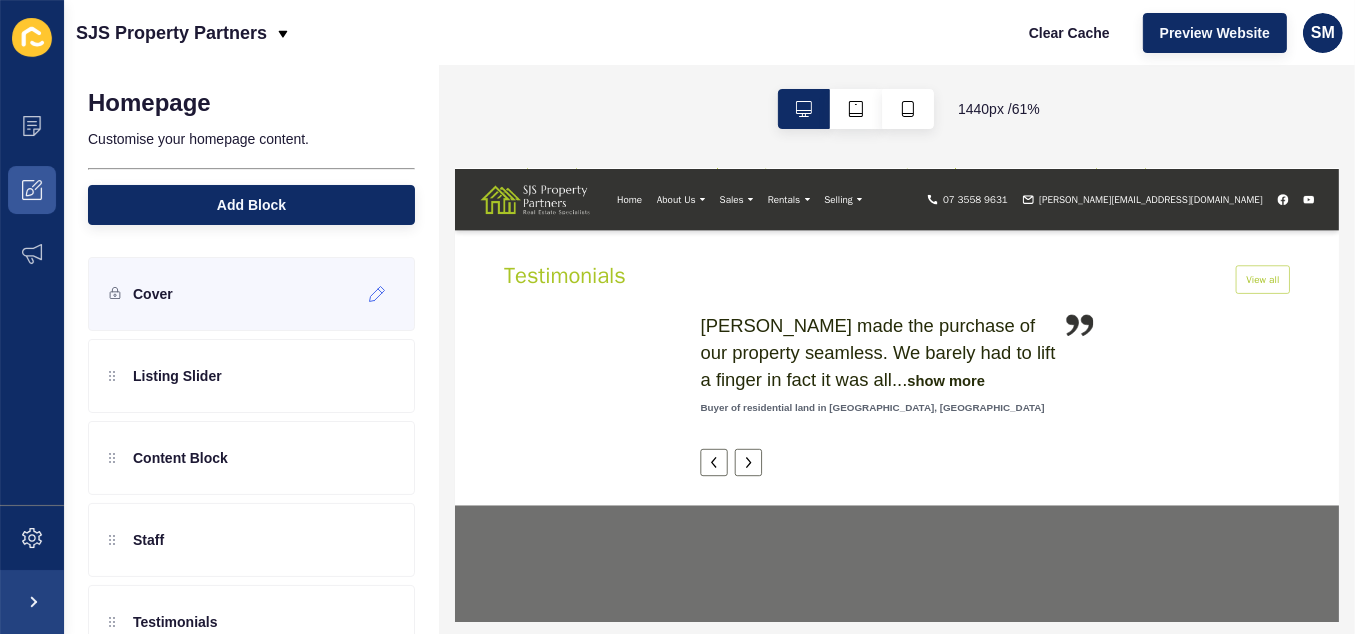 click on "Cover" at bounding box center (153, 294) 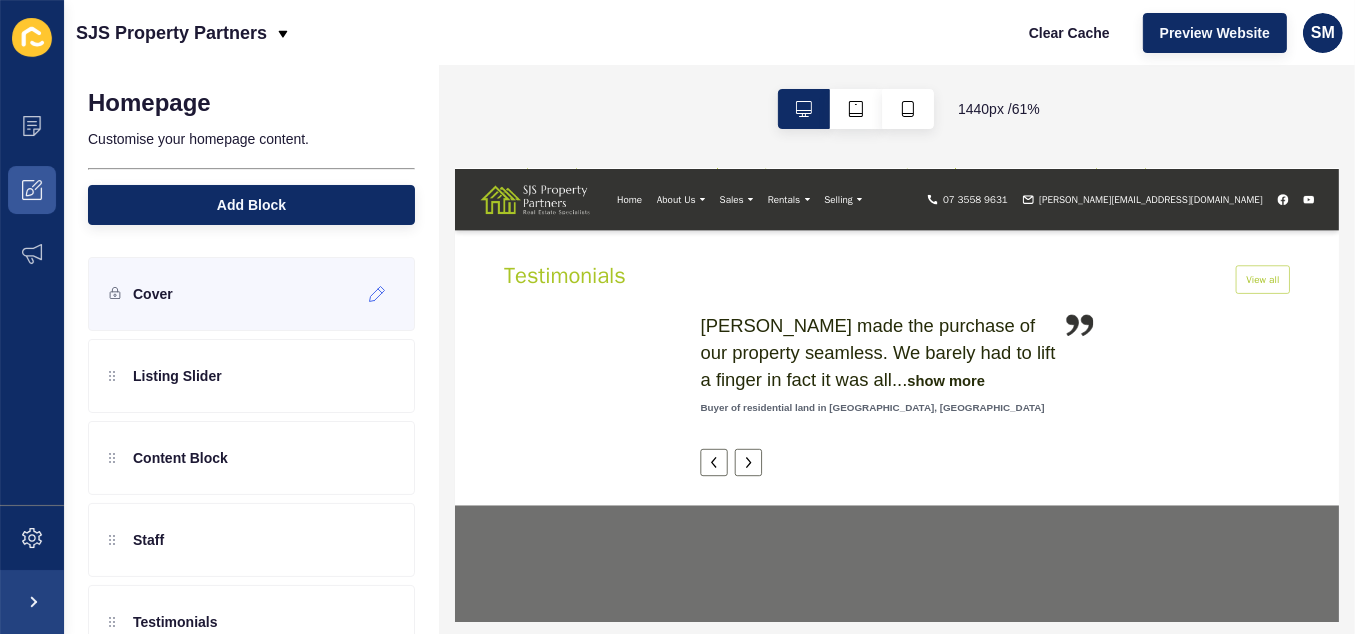 click on "Cover" at bounding box center (251, 294) 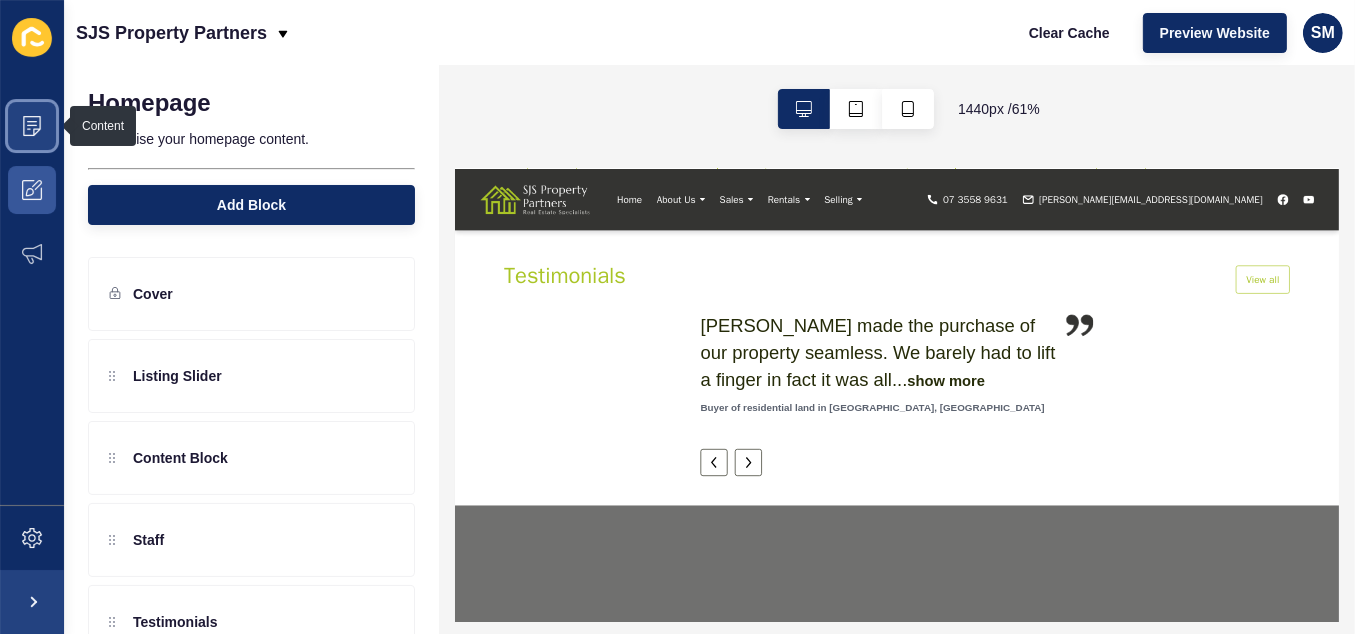click 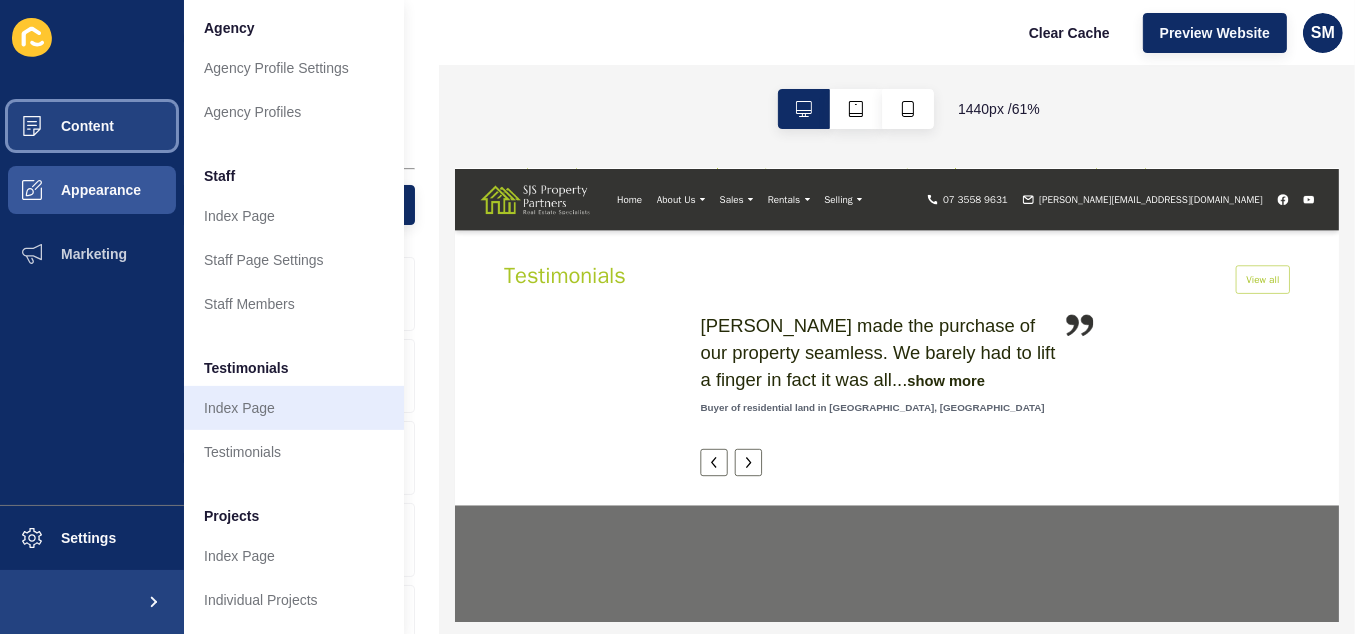 scroll, scrollTop: 0, scrollLeft: 0, axis: both 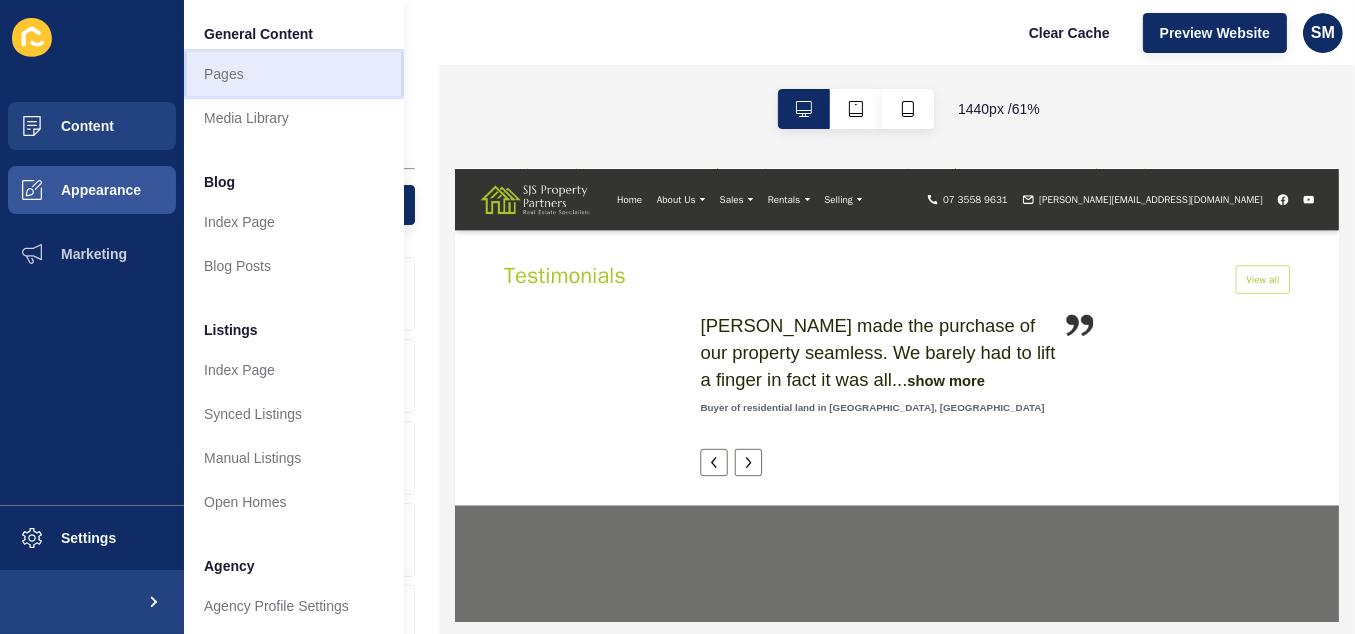 click on "Pages" at bounding box center [294, 74] 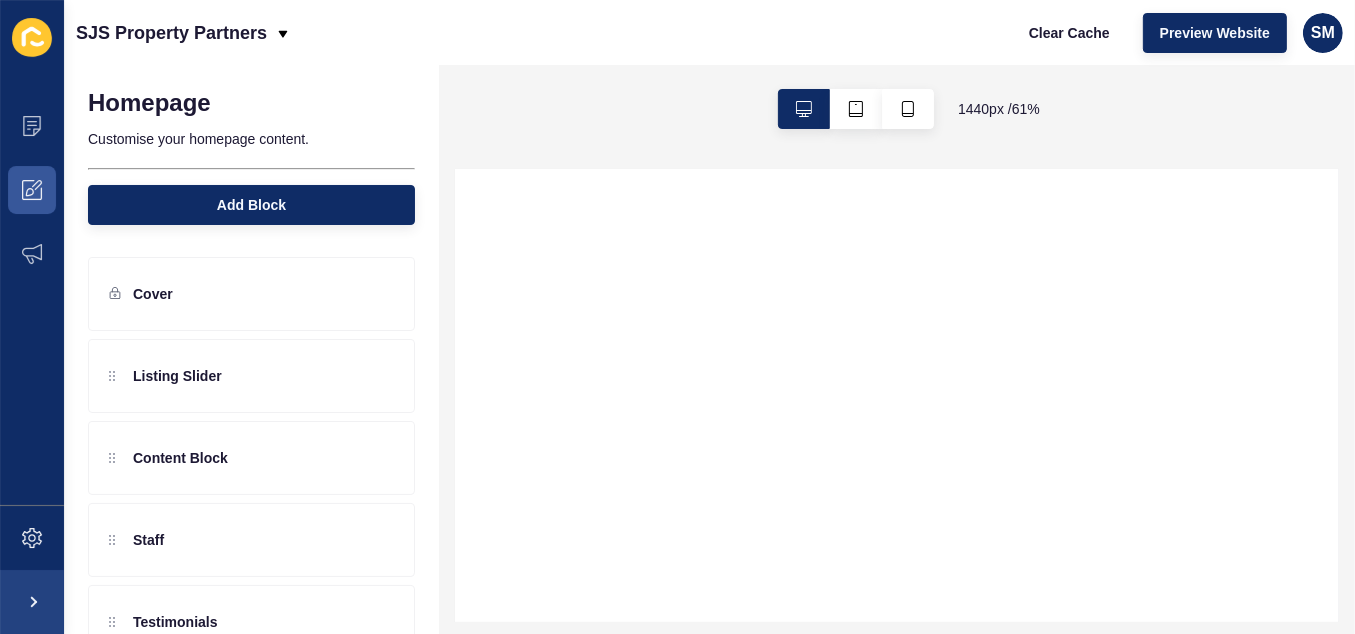 select 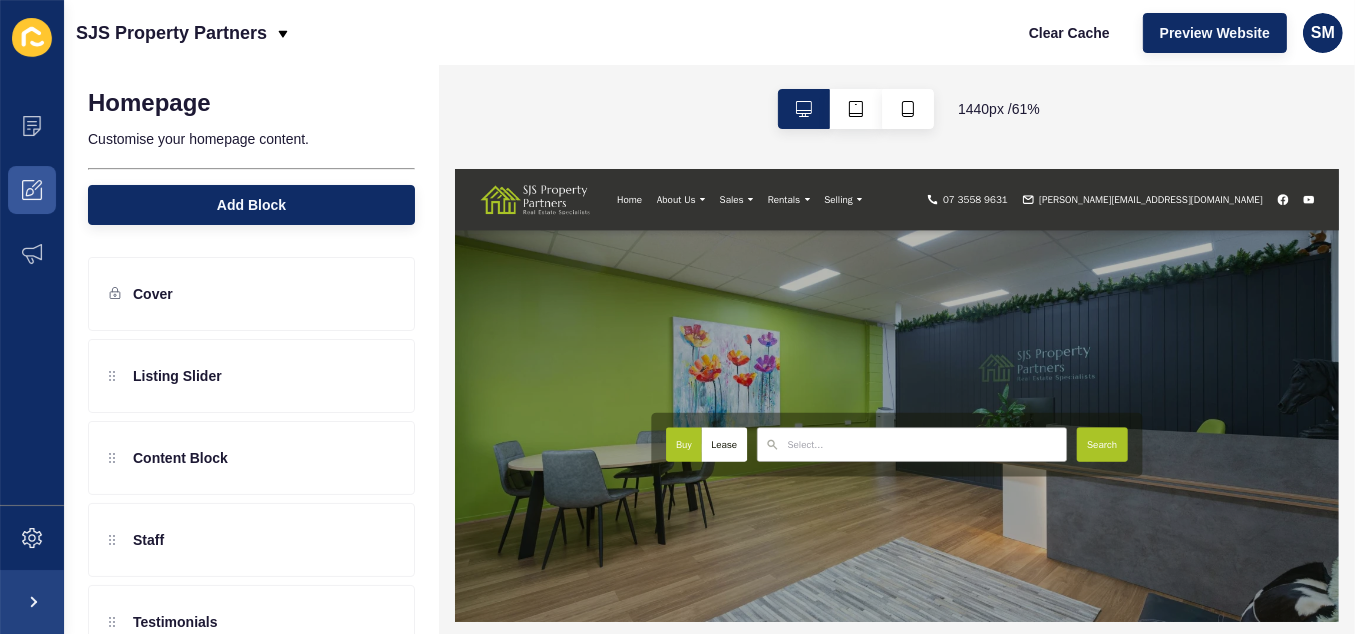 scroll, scrollTop: 0, scrollLeft: 0, axis: both 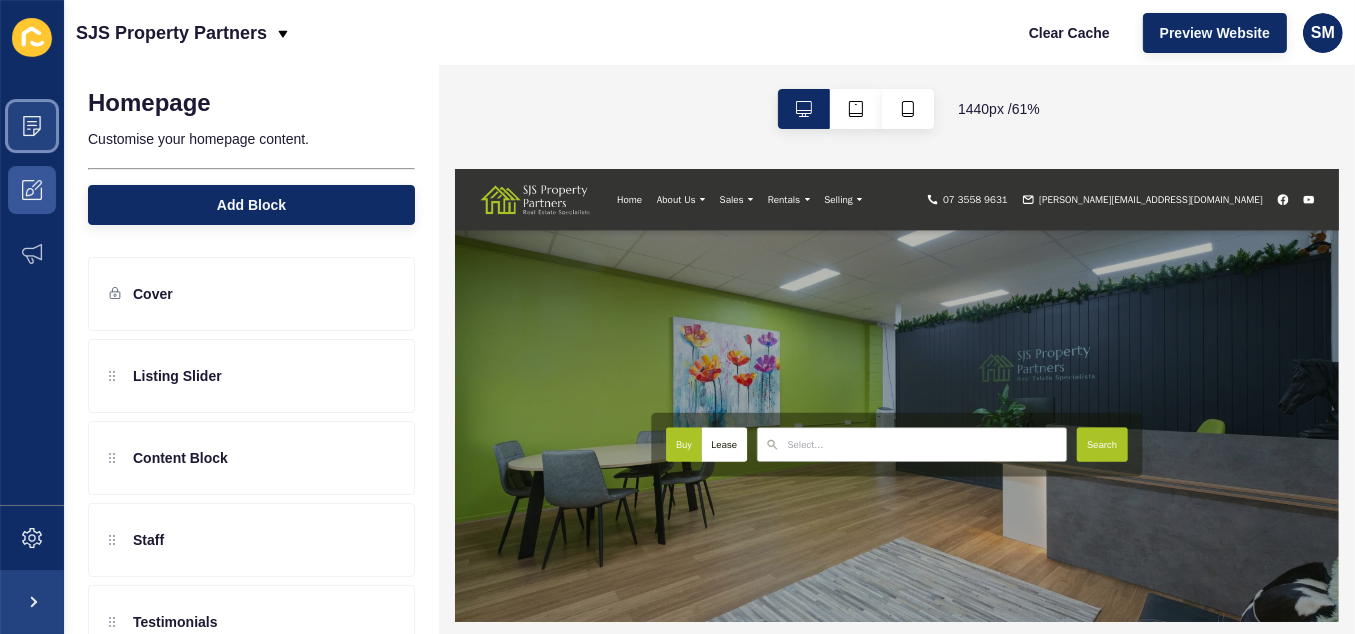 click at bounding box center (32, 126) 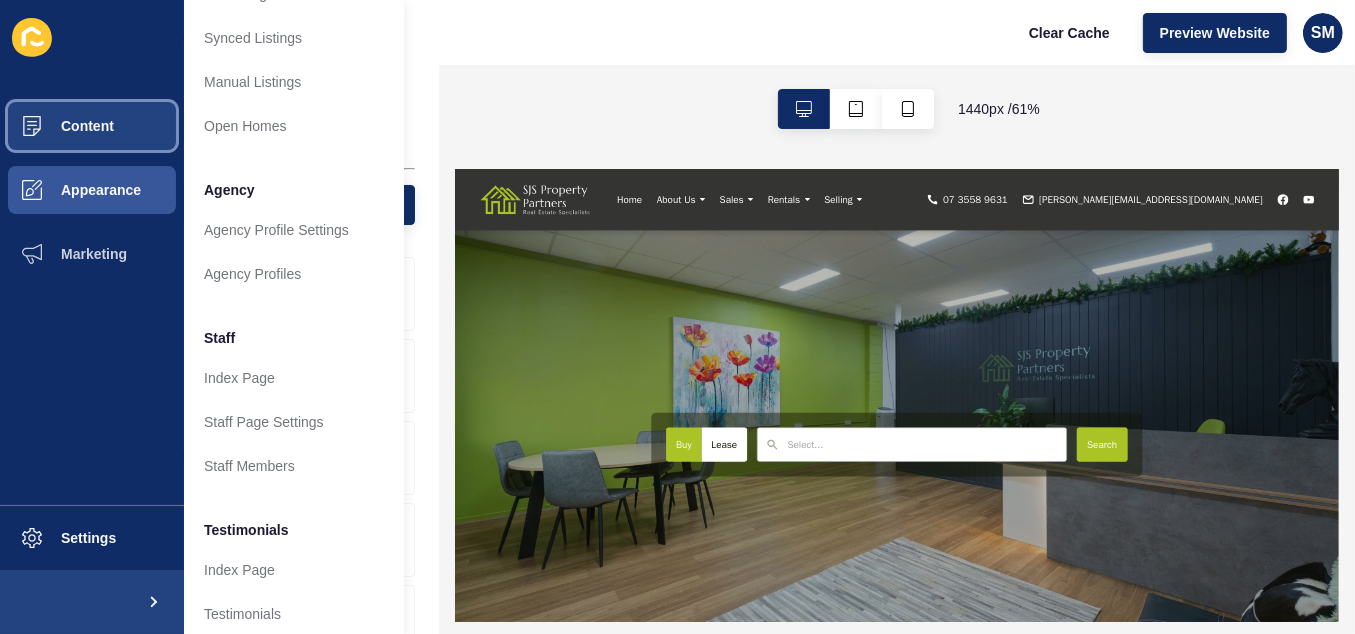scroll, scrollTop: 400, scrollLeft: 0, axis: vertical 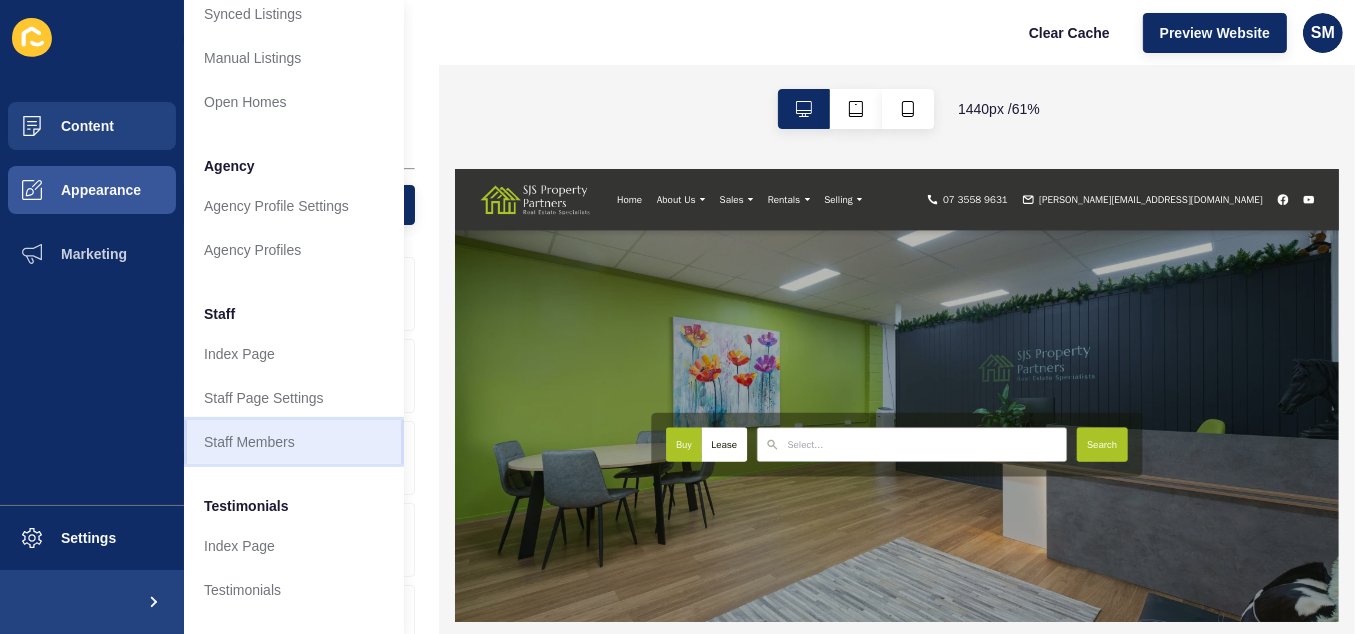 click on "Staff Members" at bounding box center (294, 442) 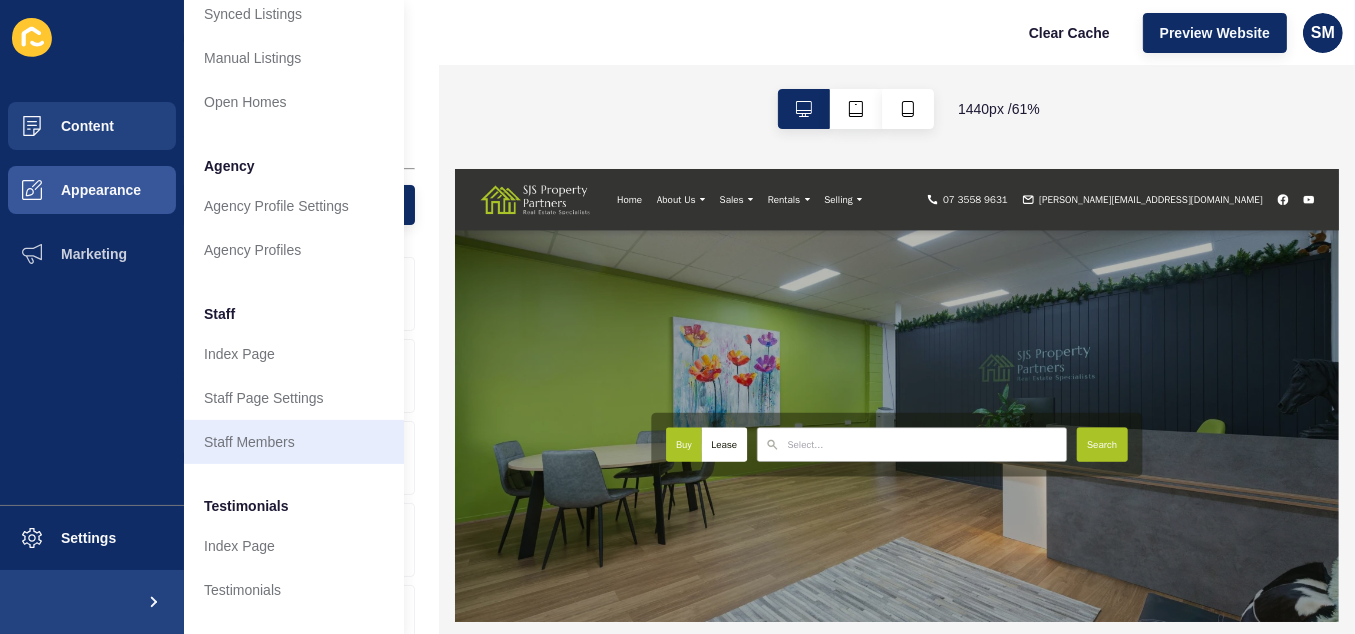 scroll, scrollTop: 0, scrollLeft: 0, axis: both 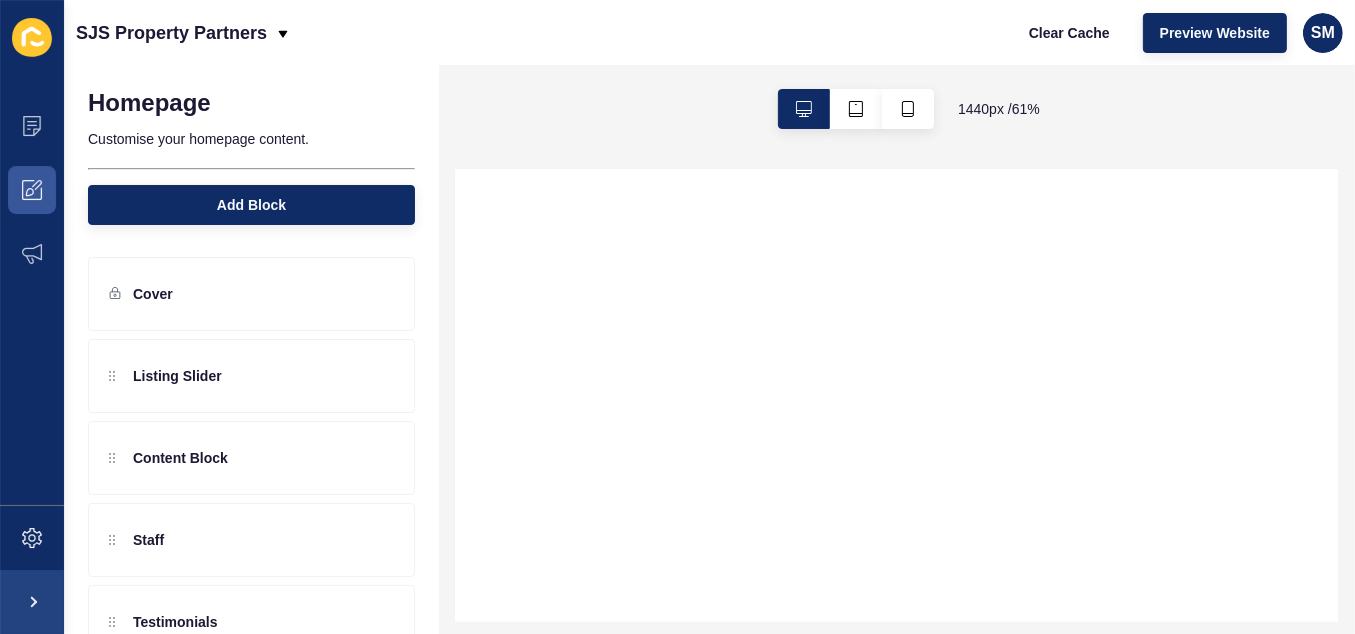 select 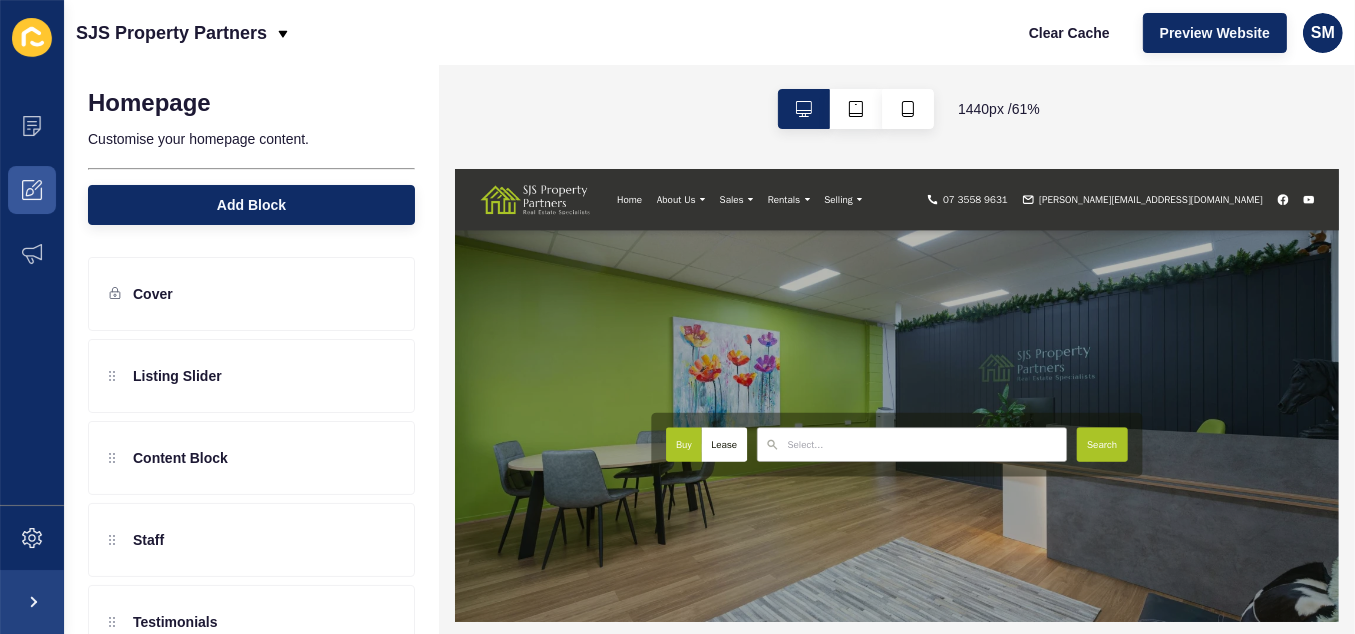 scroll, scrollTop: 0, scrollLeft: 0, axis: both 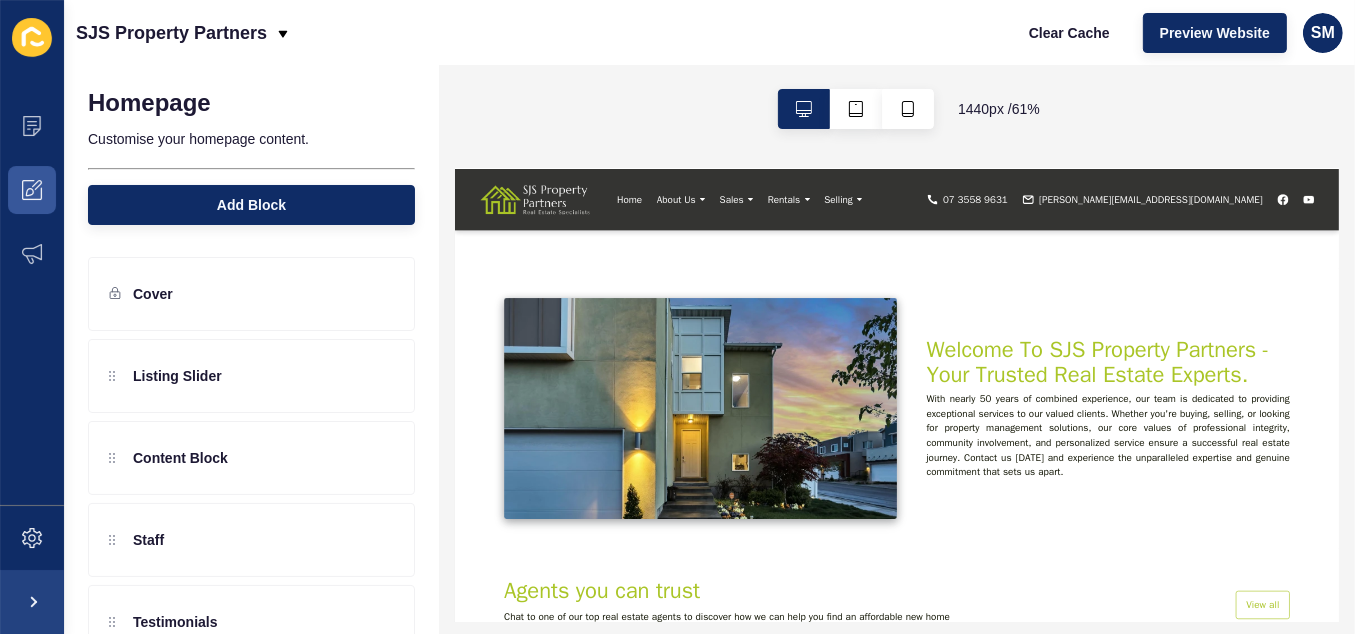 click at bounding box center (854, 559) 